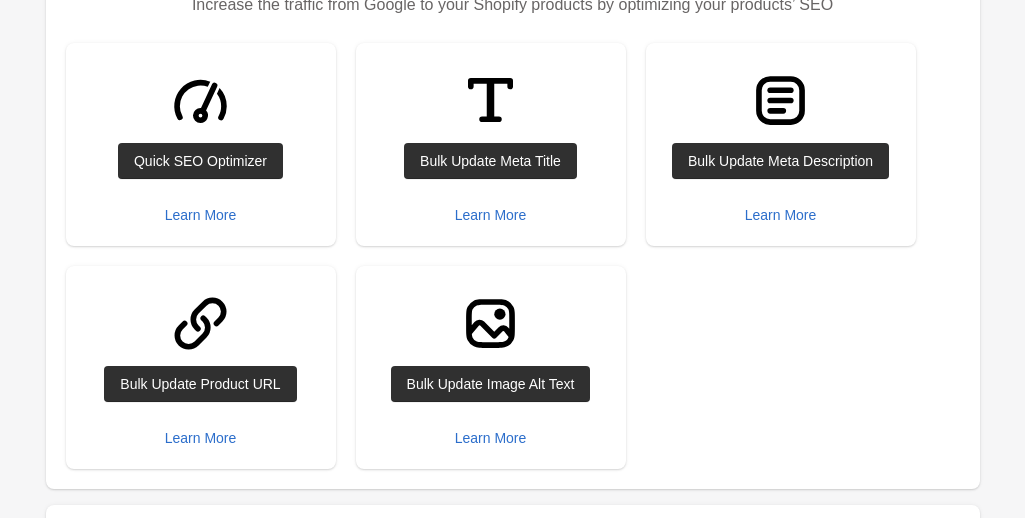scroll, scrollTop: 313, scrollLeft: 0, axis: vertical 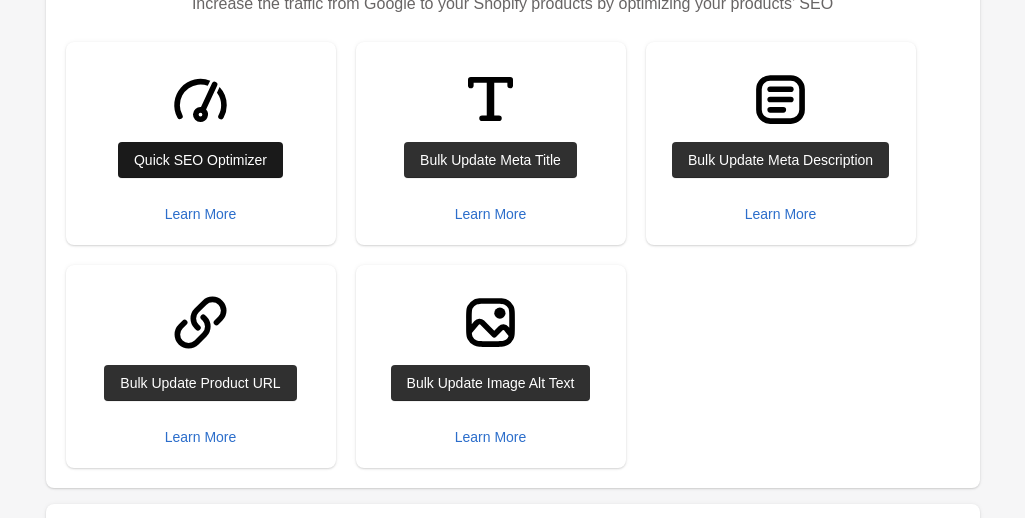 click on "Quick SEO Optimizer" at bounding box center (200, 160) 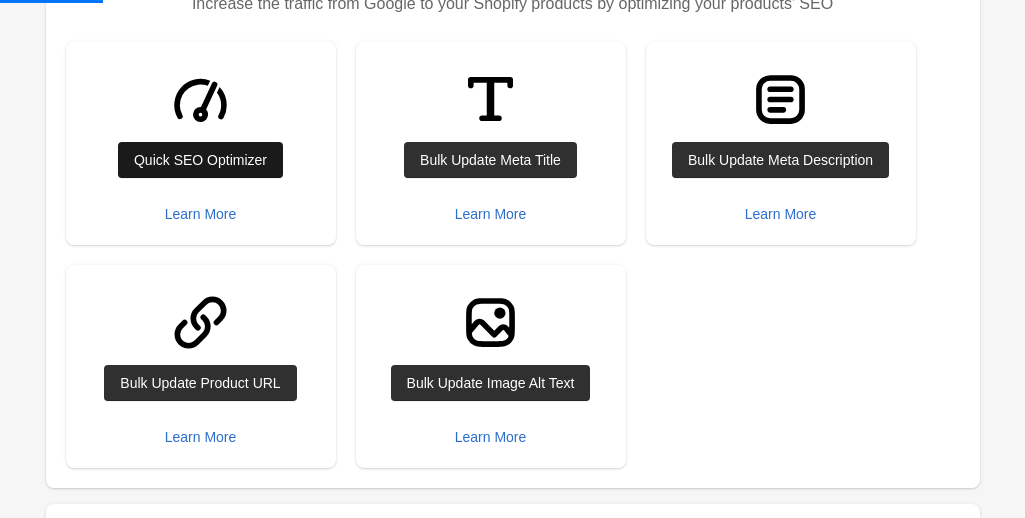 scroll, scrollTop: 0, scrollLeft: 0, axis: both 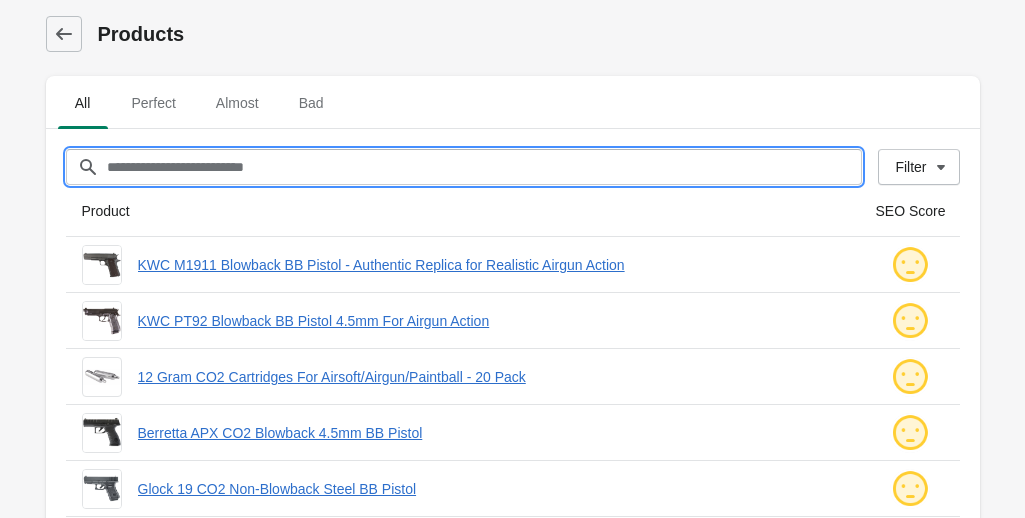 click on "Filter[title]" at bounding box center (484, 167) 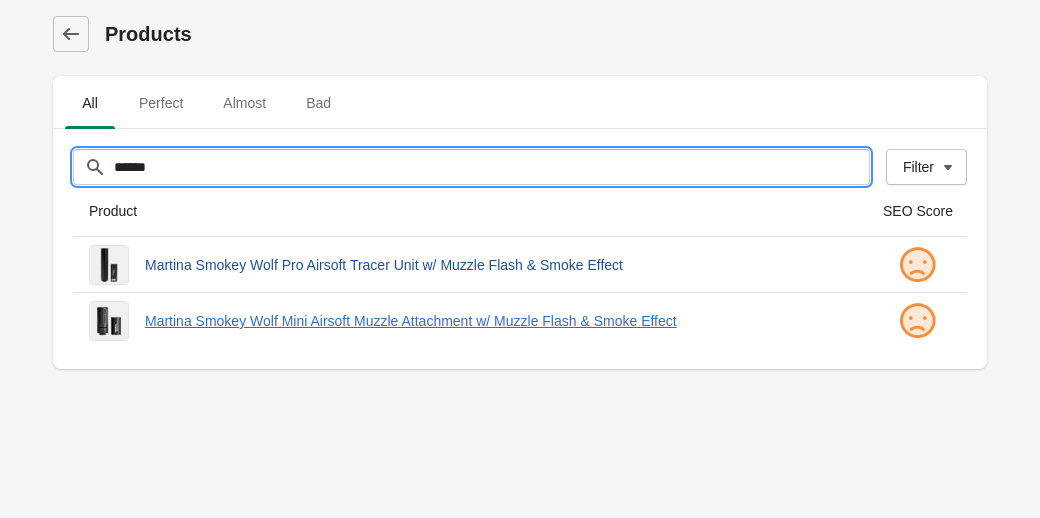 type on "******" 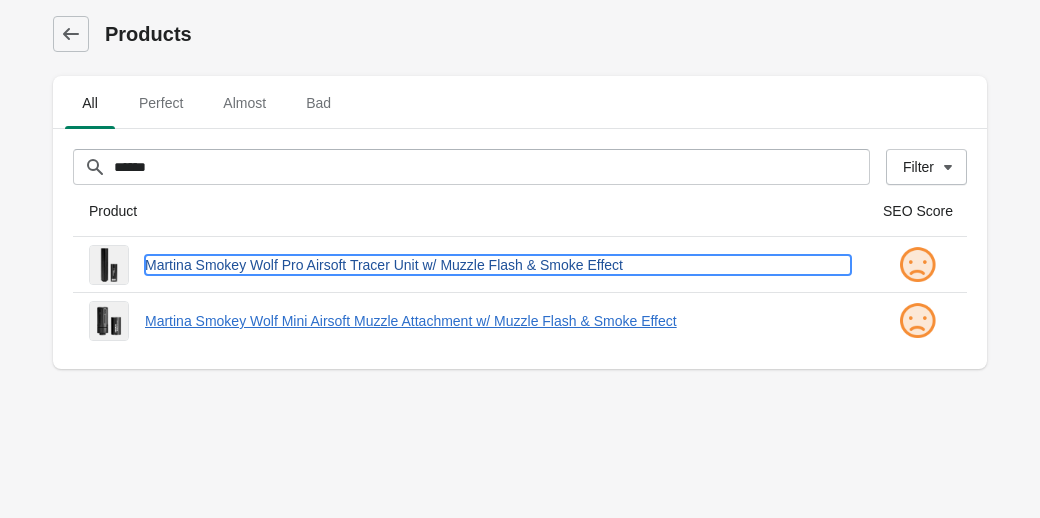 click on "Martina Smokey Wolf Pro Airsoft Tracer Unit w/ Muzzle Flash & Smoke Effect" at bounding box center [498, 265] 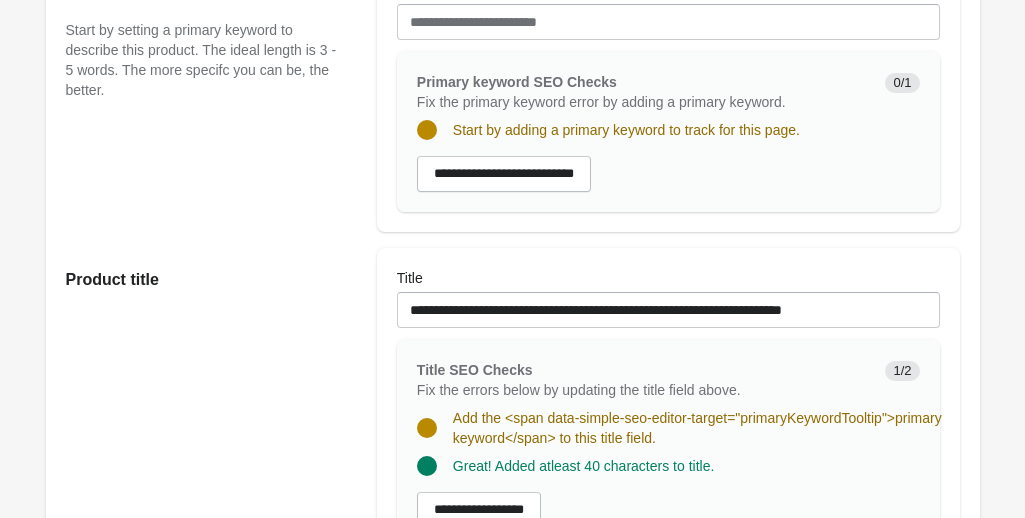 scroll, scrollTop: 433, scrollLeft: 0, axis: vertical 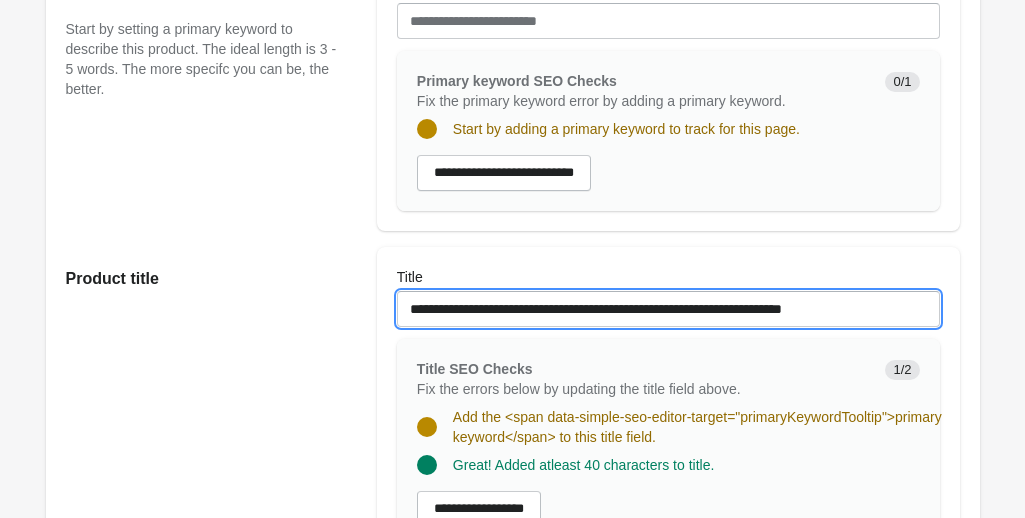 drag, startPoint x: 464, startPoint y: 287, endPoint x: 568, endPoint y: 298, distance: 104.58012 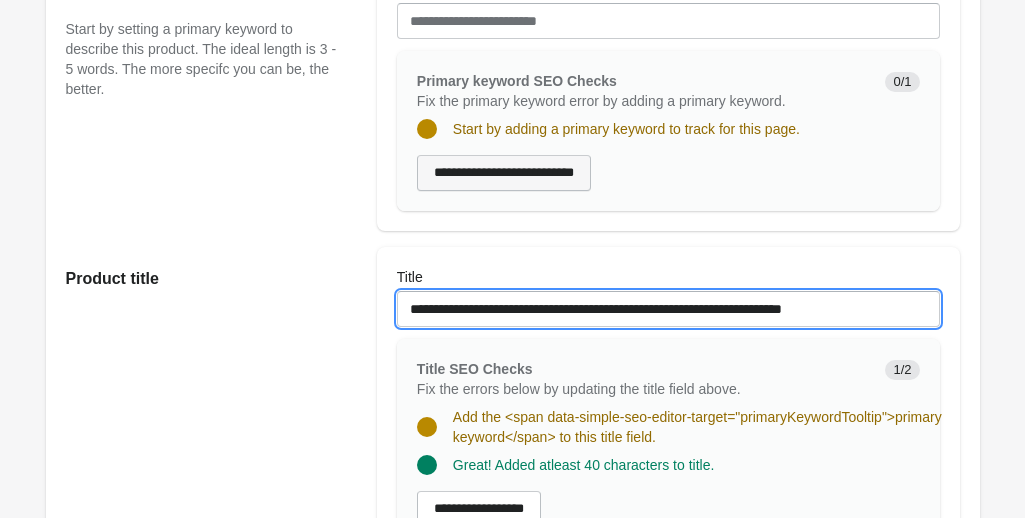 scroll, scrollTop: 347, scrollLeft: 0, axis: vertical 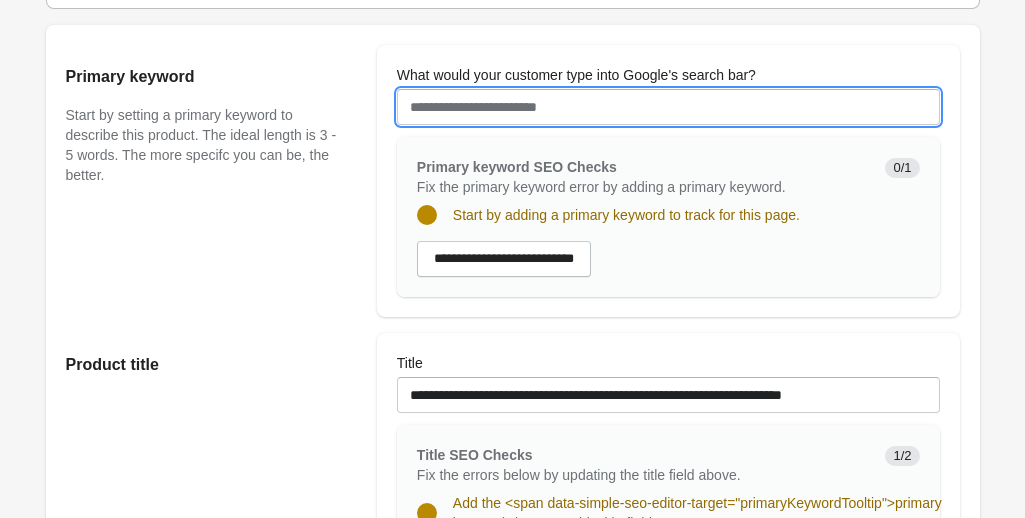 click on "What would your customer type into Google's search bar?" at bounding box center (668, 107) 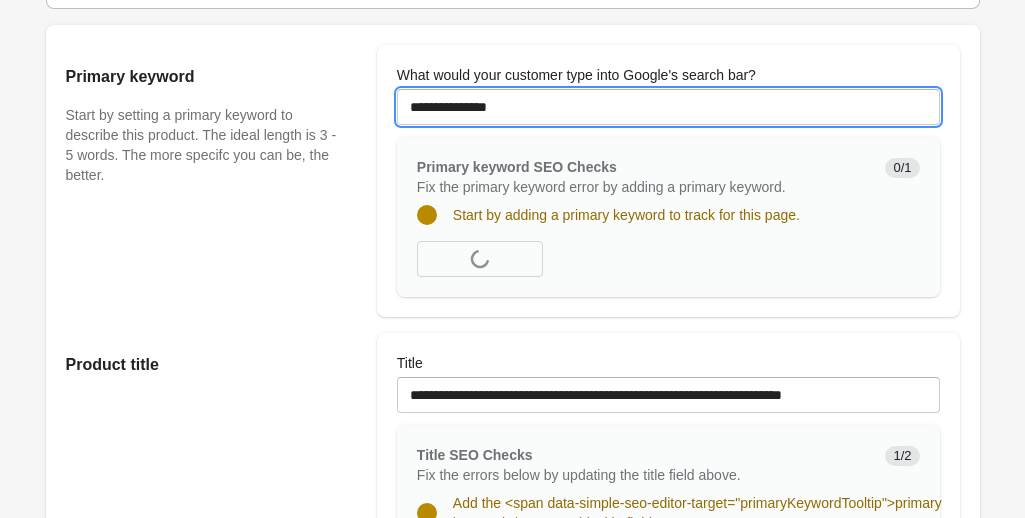 type on "**********" 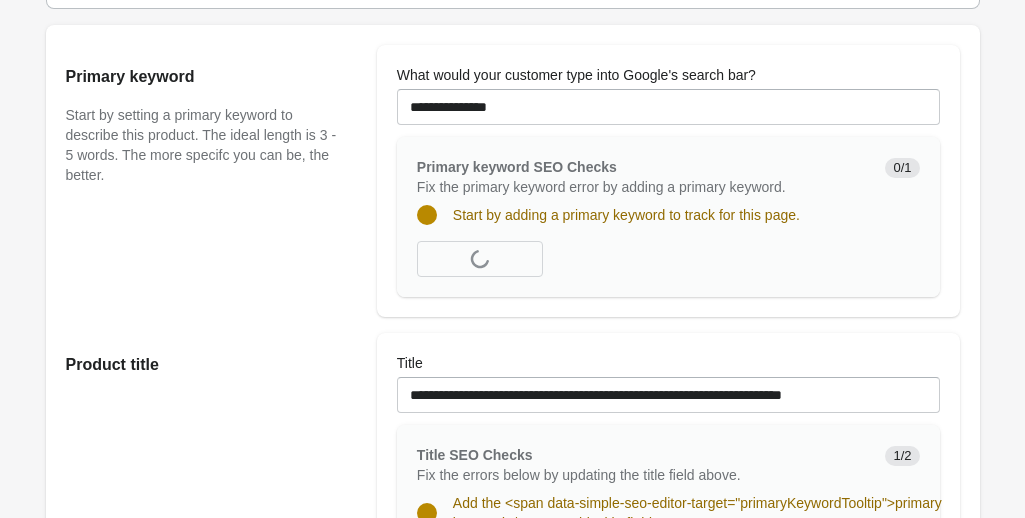 click on "Primary keyword
Start by setting a primary keyword to describe this product. The ideal length is 3 - 5 words. The more specifc you can be, the better." at bounding box center (211, 181) 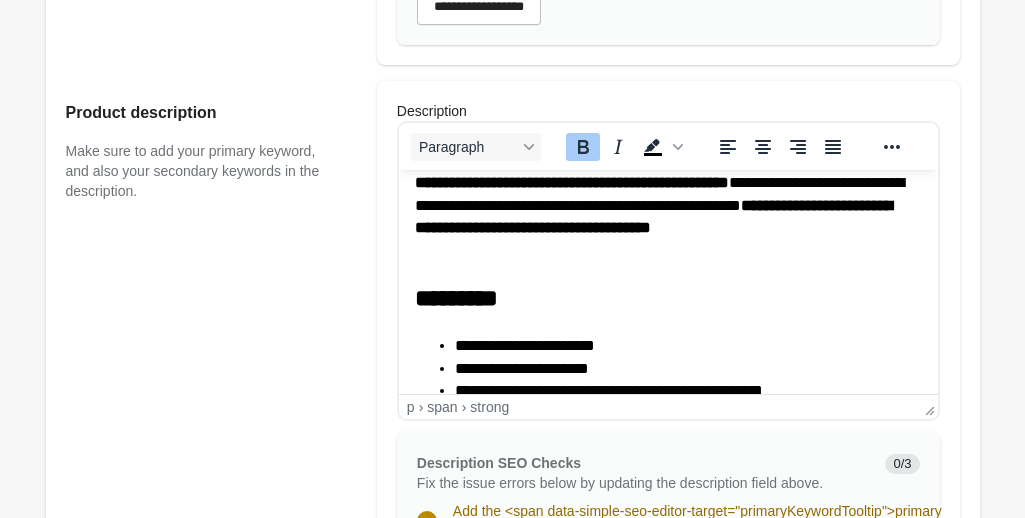 scroll, scrollTop: 60, scrollLeft: 0, axis: vertical 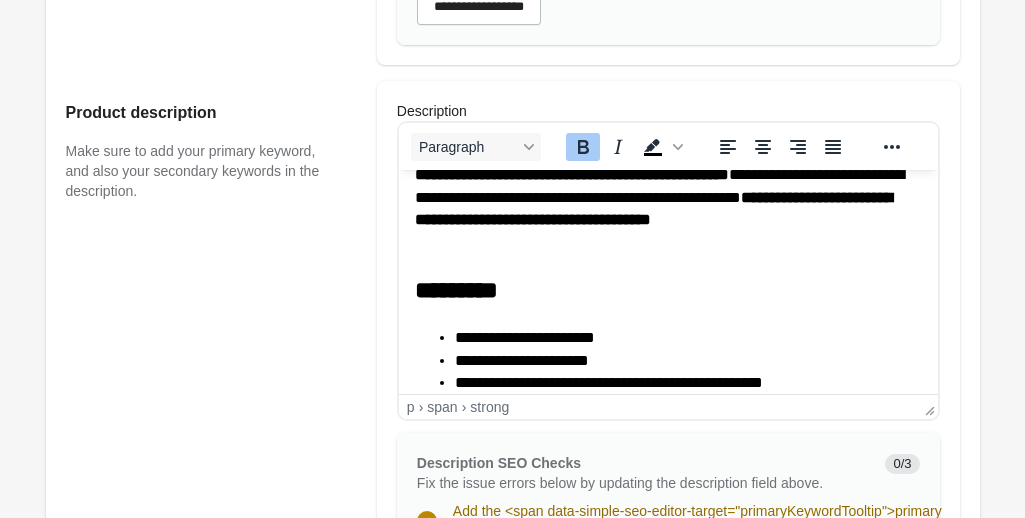 click on "**********" at bounding box center [660, 209] 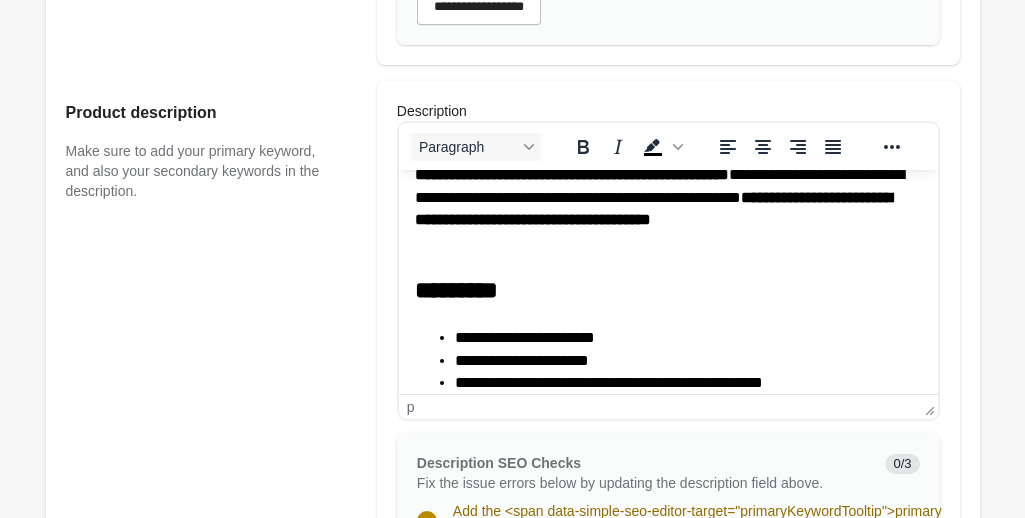 click on "**********" at bounding box center (660, 209) 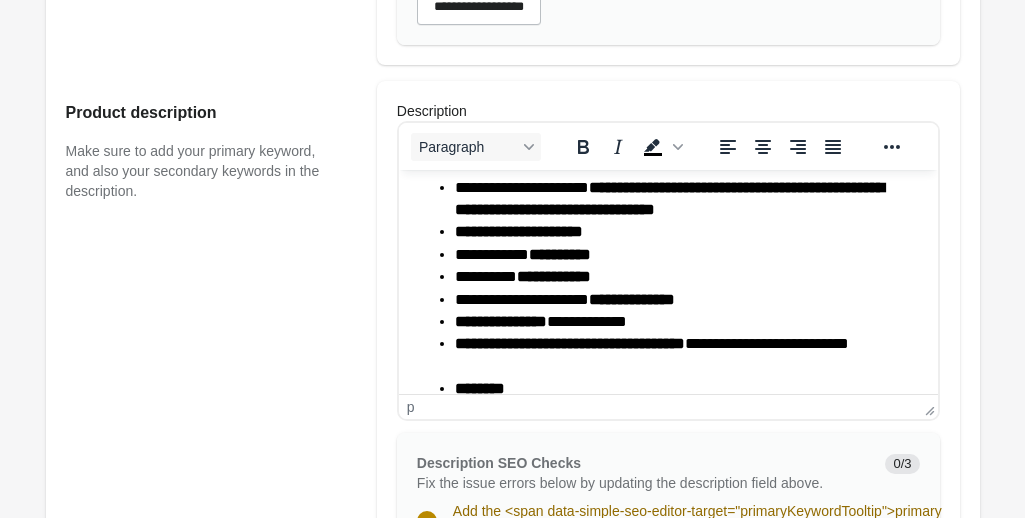 scroll, scrollTop: 0, scrollLeft: 0, axis: both 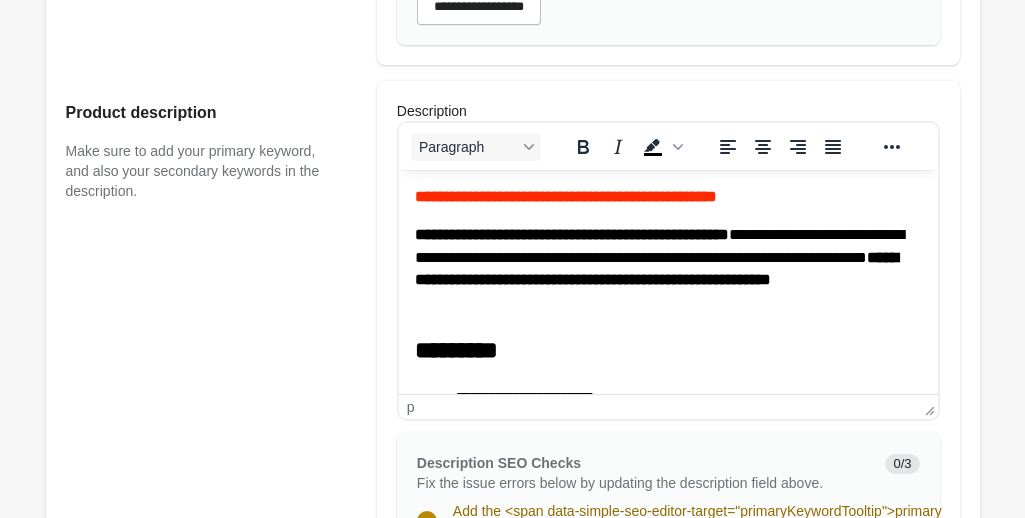 click on "**********" at bounding box center (565, 196) 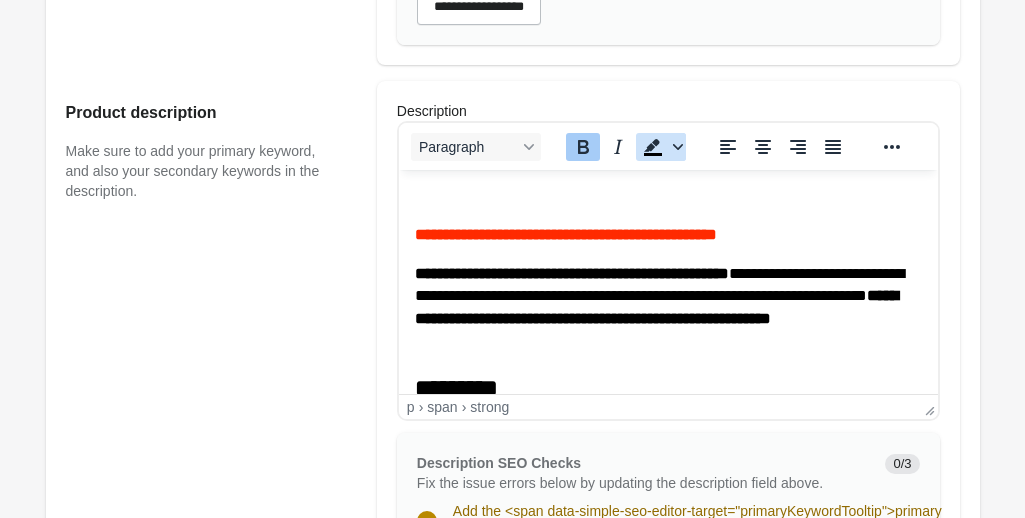 click at bounding box center [678, 147] 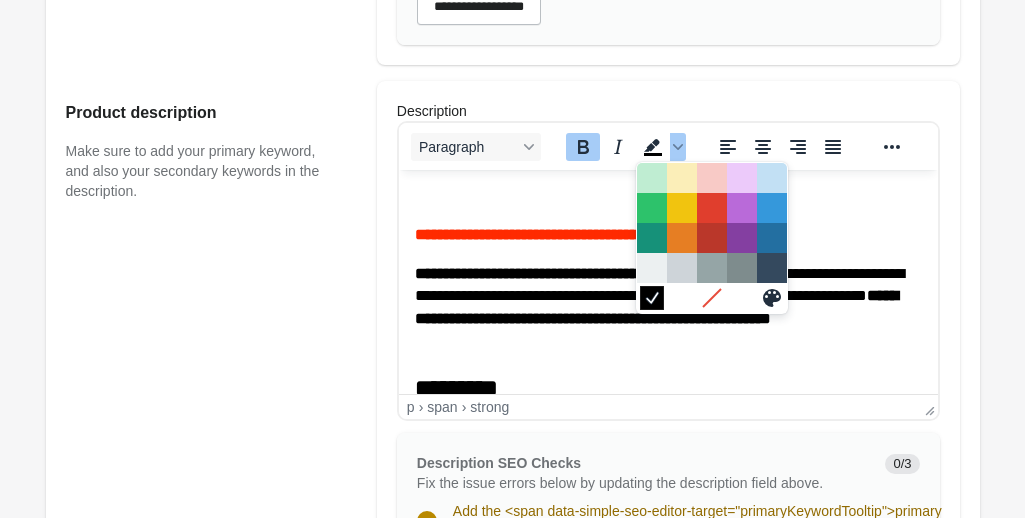 click 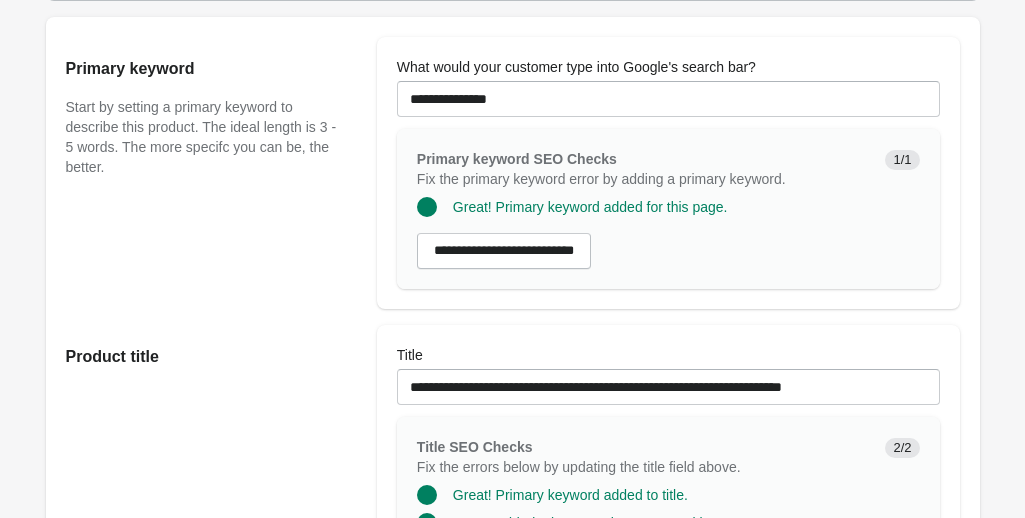 scroll, scrollTop: 346, scrollLeft: 0, axis: vertical 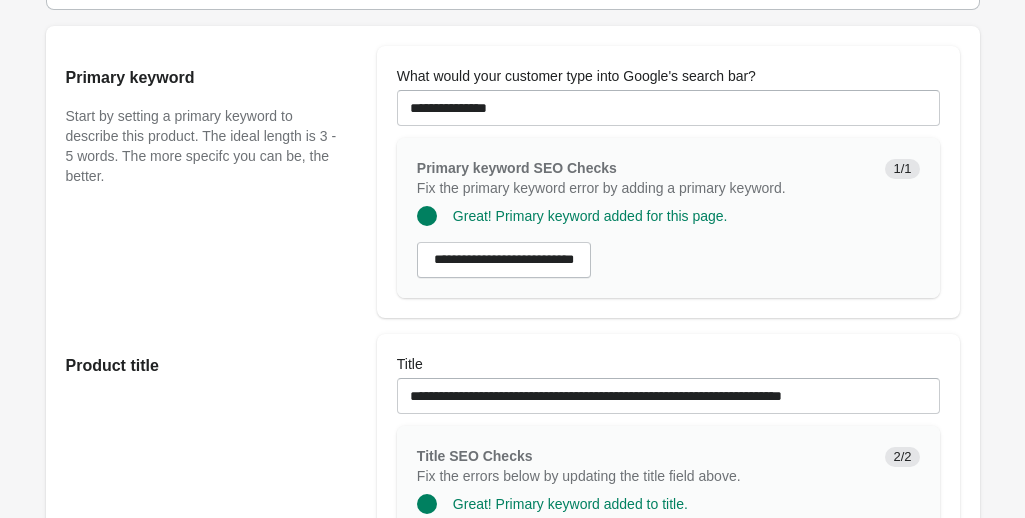 click on "**********" at bounding box center [668, 396] 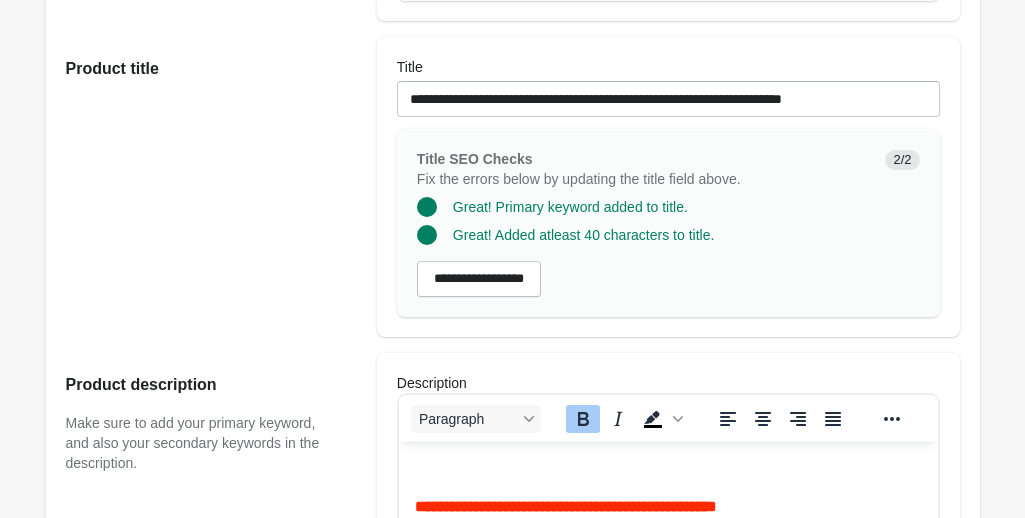scroll, scrollTop: 675, scrollLeft: 0, axis: vertical 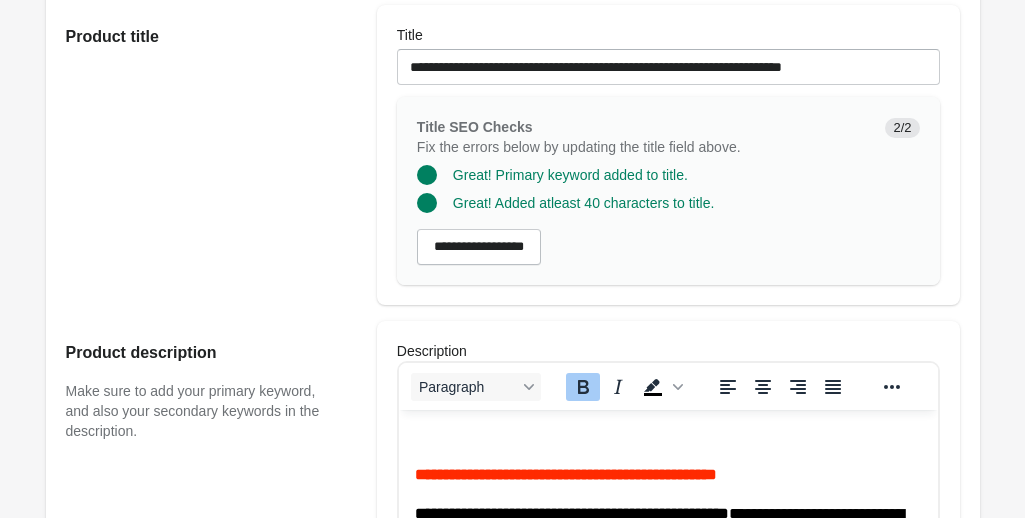 click on "﻿" at bounding box center (667, 437) 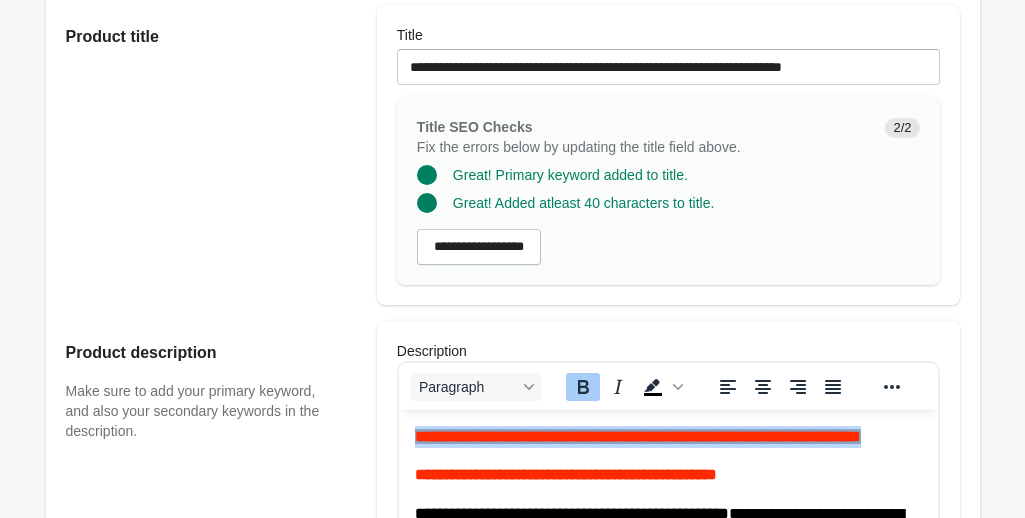 drag, startPoint x: 517, startPoint y: 464, endPoint x: 407, endPoint y: 407, distance: 123.89108 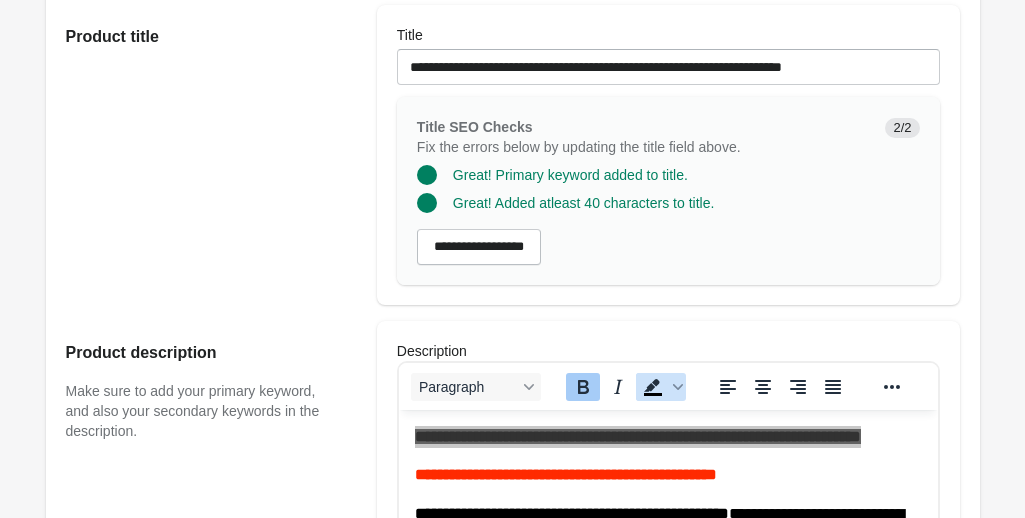 click 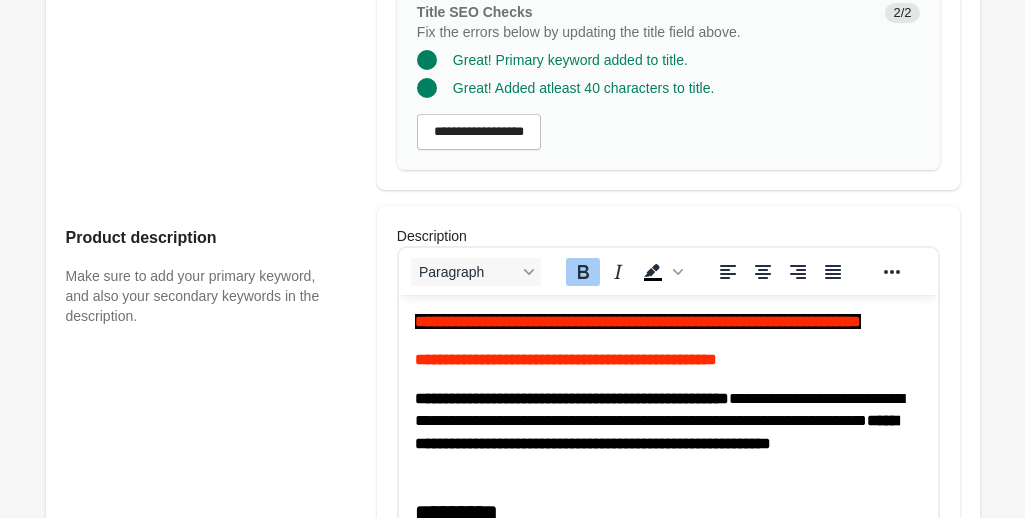 scroll, scrollTop: 791, scrollLeft: 0, axis: vertical 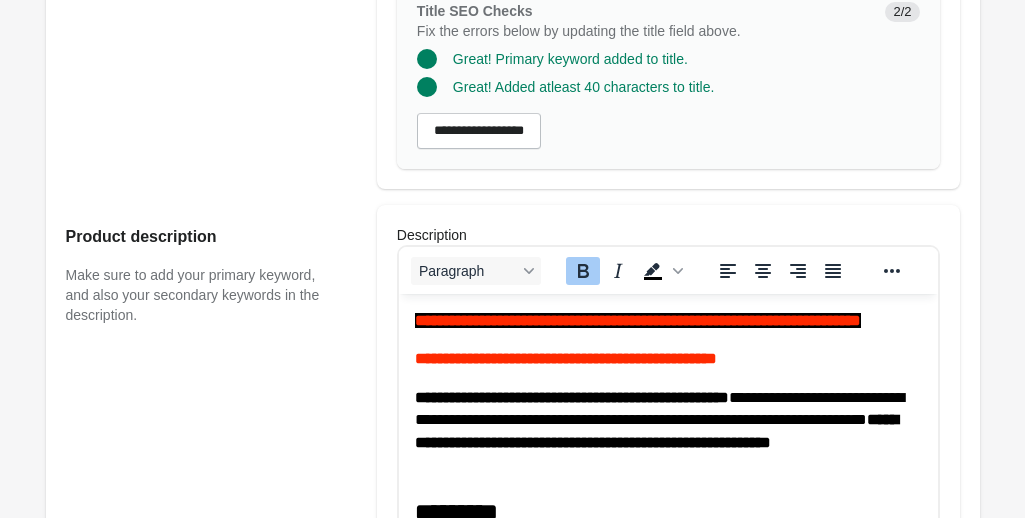 click on "**********" at bounding box center (667, 359) 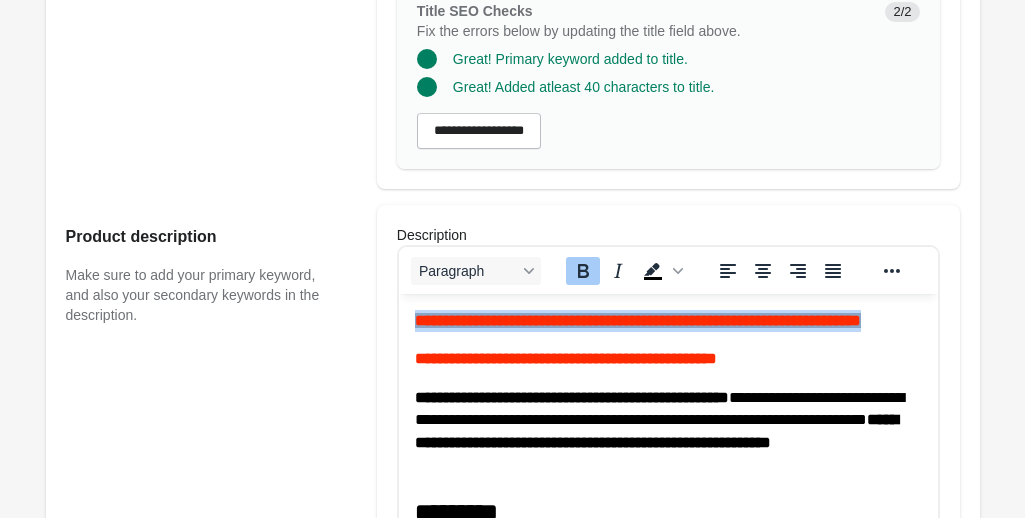 drag, startPoint x: 518, startPoint y: 349, endPoint x: 399, endPoint y: 319, distance: 122.72327 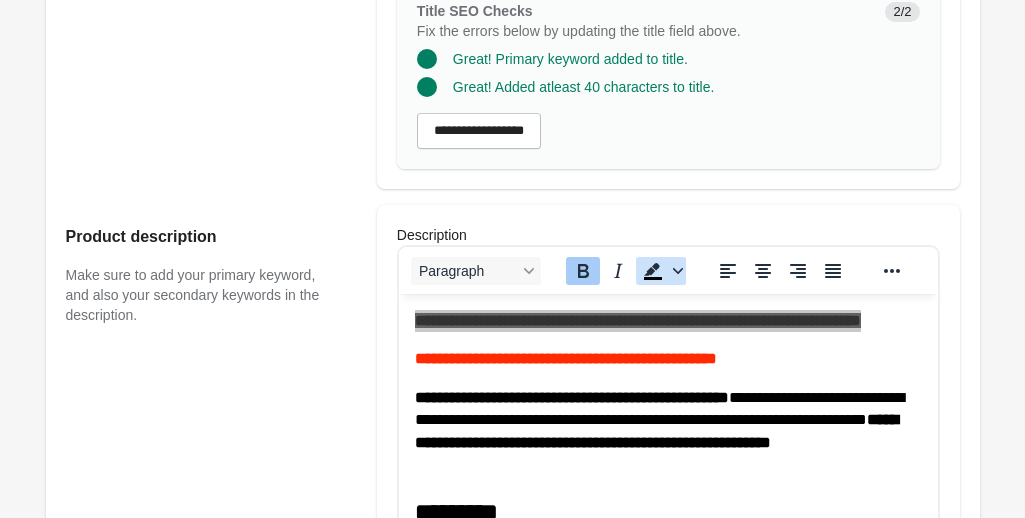 click at bounding box center [678, 271] 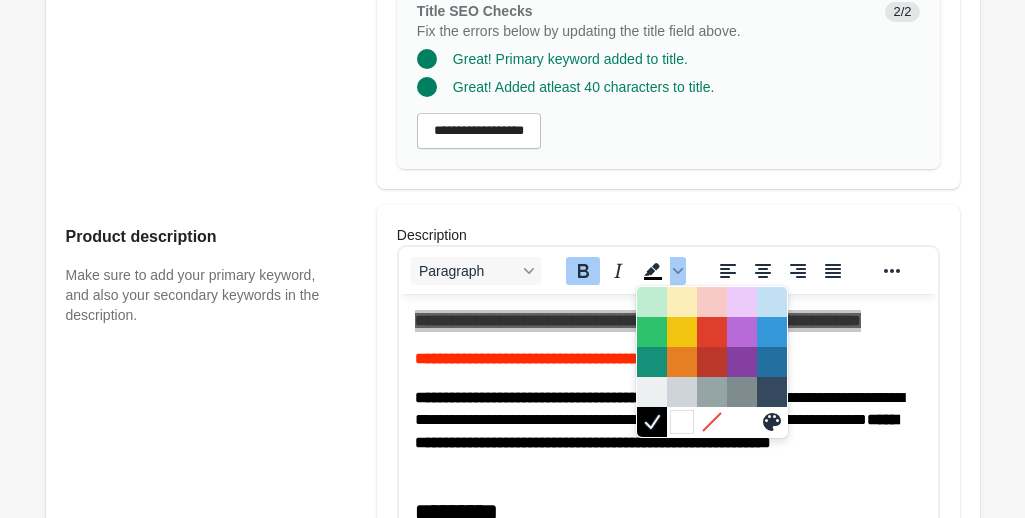 click at bounding box center (682, 422) 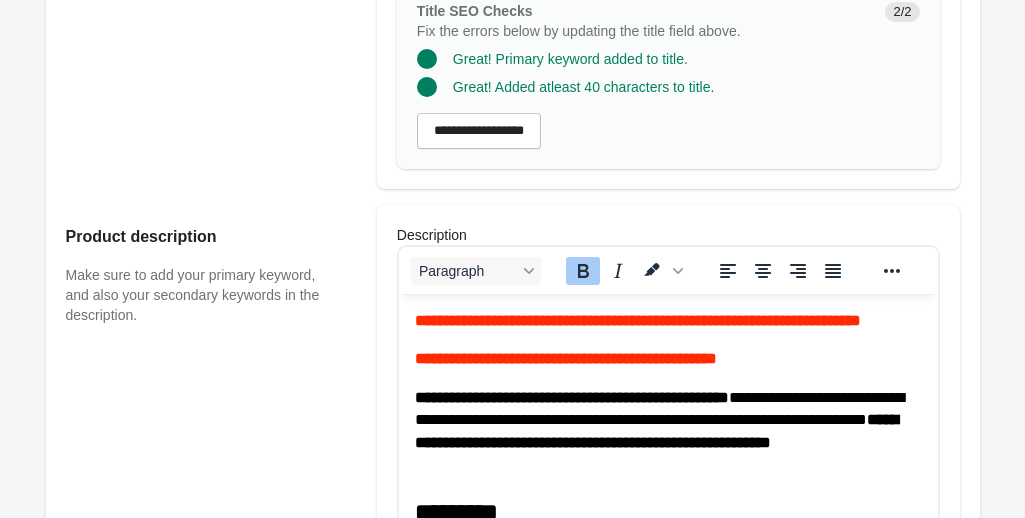 click on "**********" at bounding box center [667, 575] 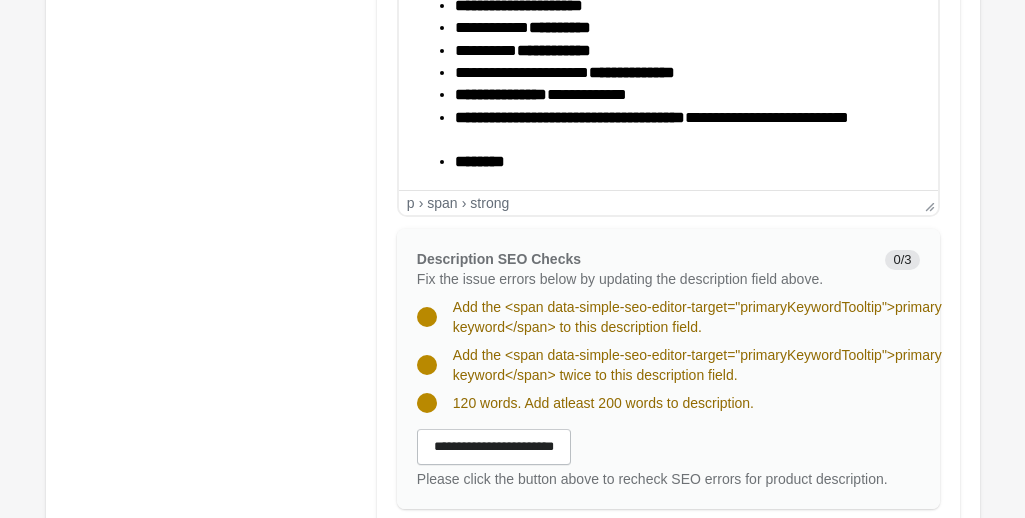scroll, scrollTop: 1121, scrollLeft: 0, axis: vertical 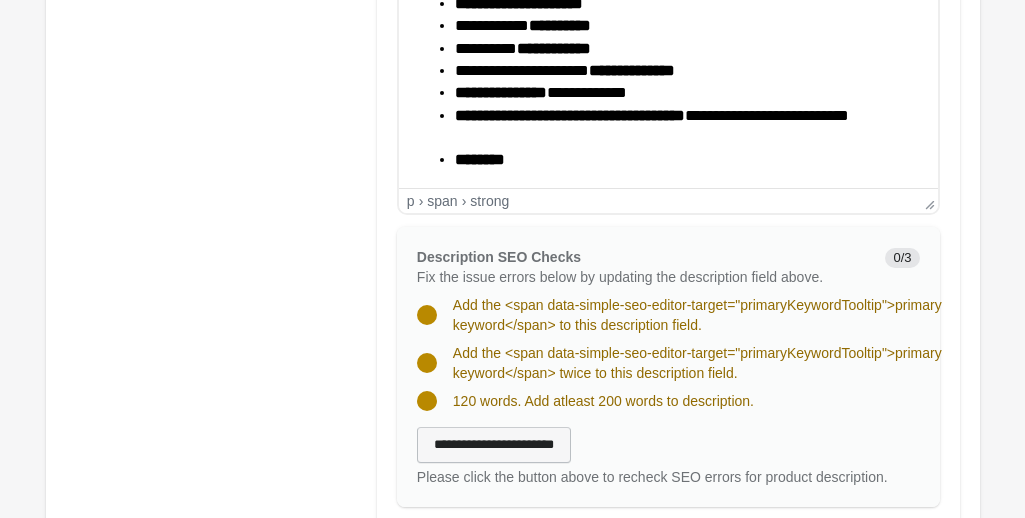 click on "**********" at bounding box center [494, 445] 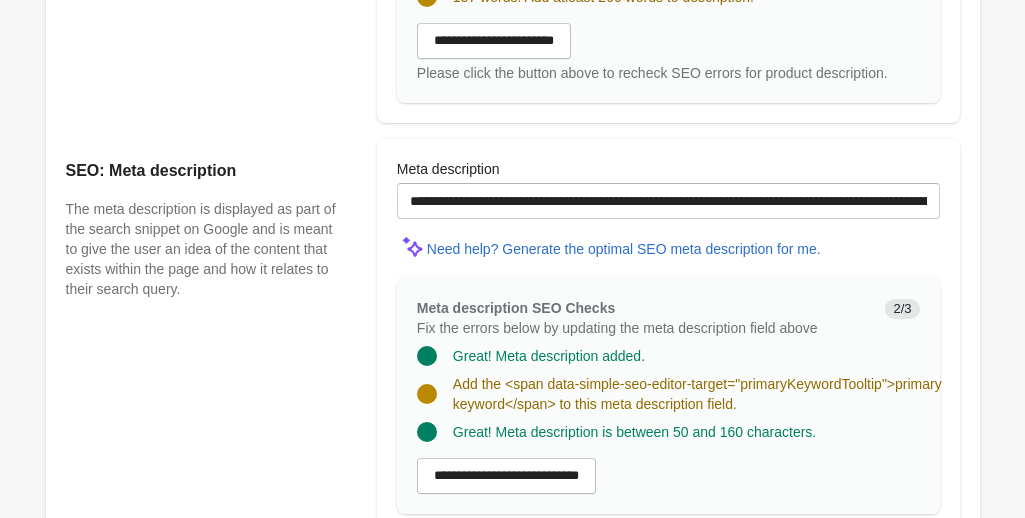 scroll, scrollTop: 1486, scrollLeft: 0, axis: vertical 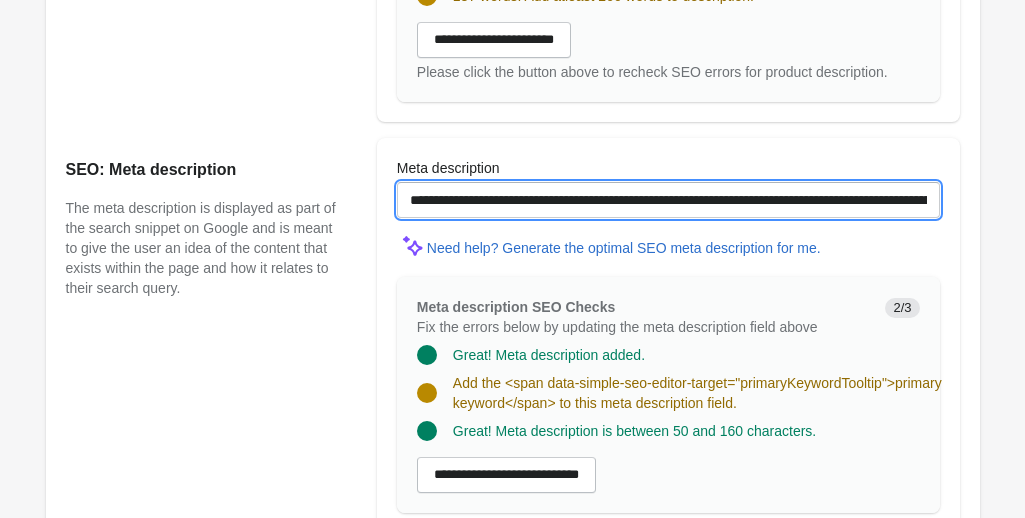 click on "**********" at bounding box center (668, 200) 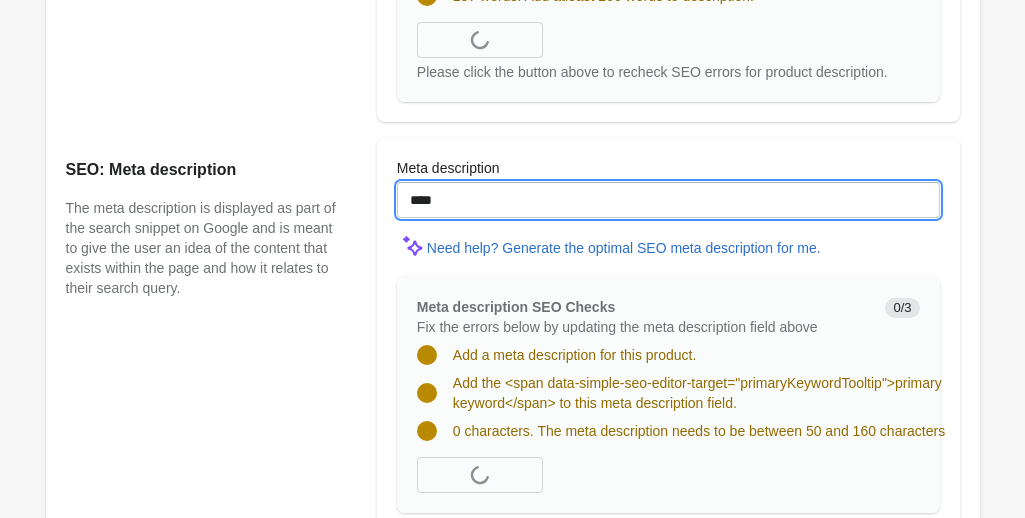 paste on "**********" 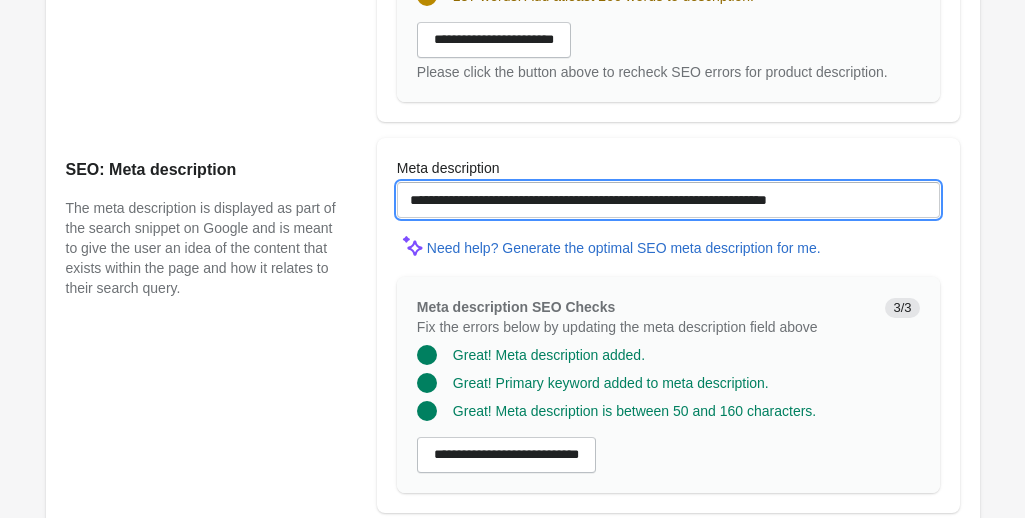 type on "**********" 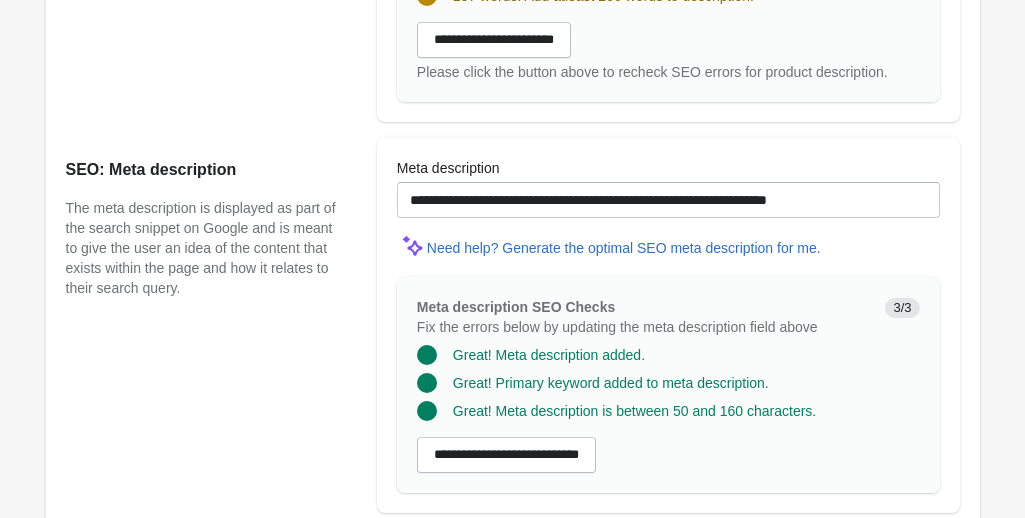 click on "SEO: Meta description
The meta description is displayed as part of the search snippet on Google and is meant to give the user an idea of the content that exists within the page and how it relates to their search query." at bounding box center (211, 325) 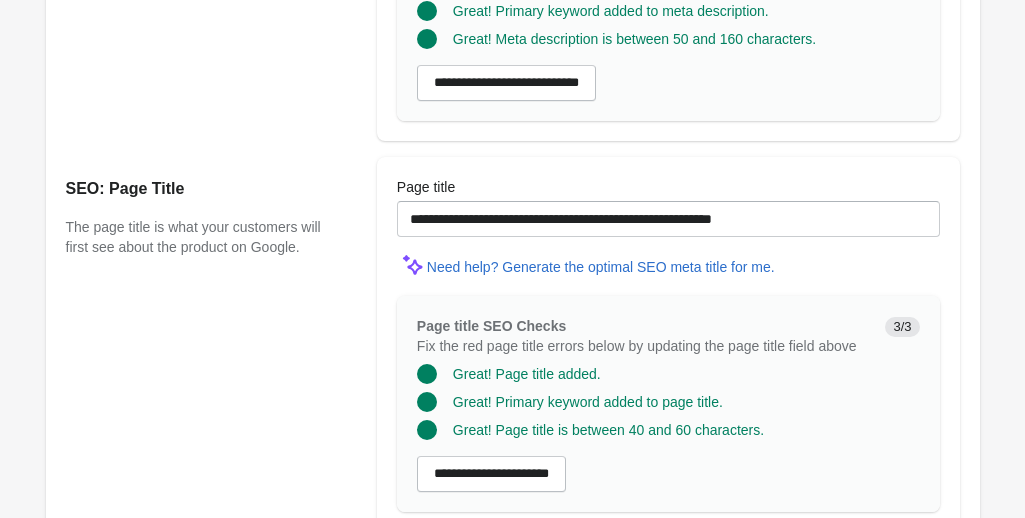 scroll, scrollTop: 1934, scrollLeft: 0, axis: vertical 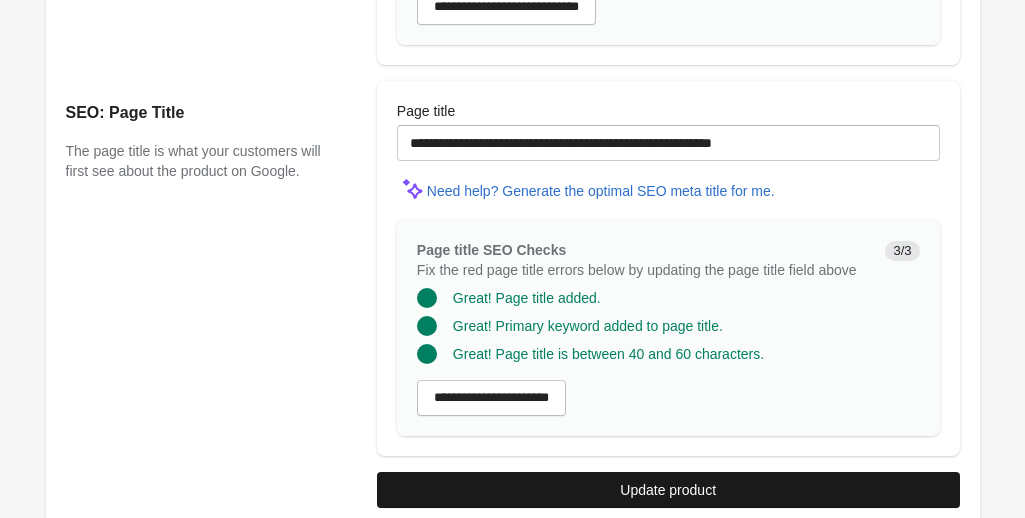 click on "Update product" at bounding box center (668, 490) 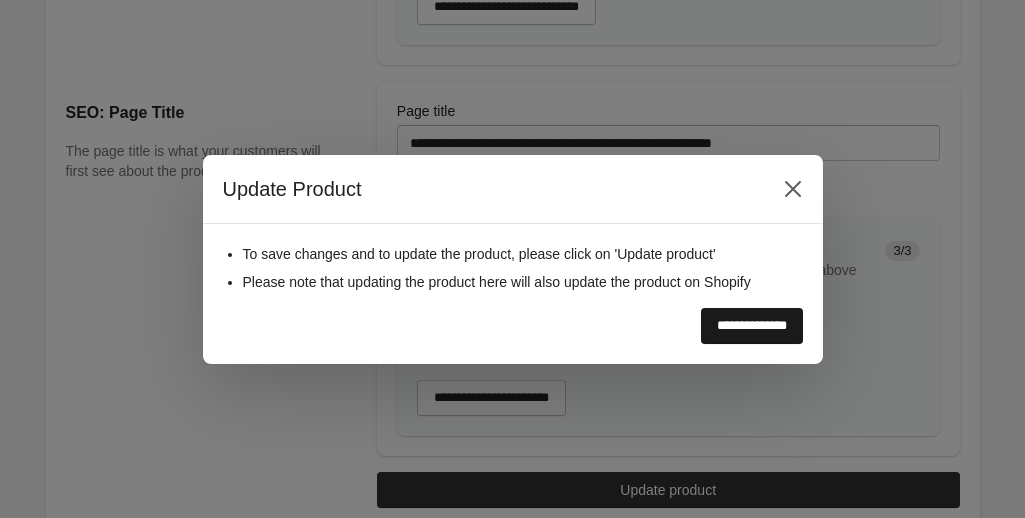 click on "**********" at bounding box center (752, 326) 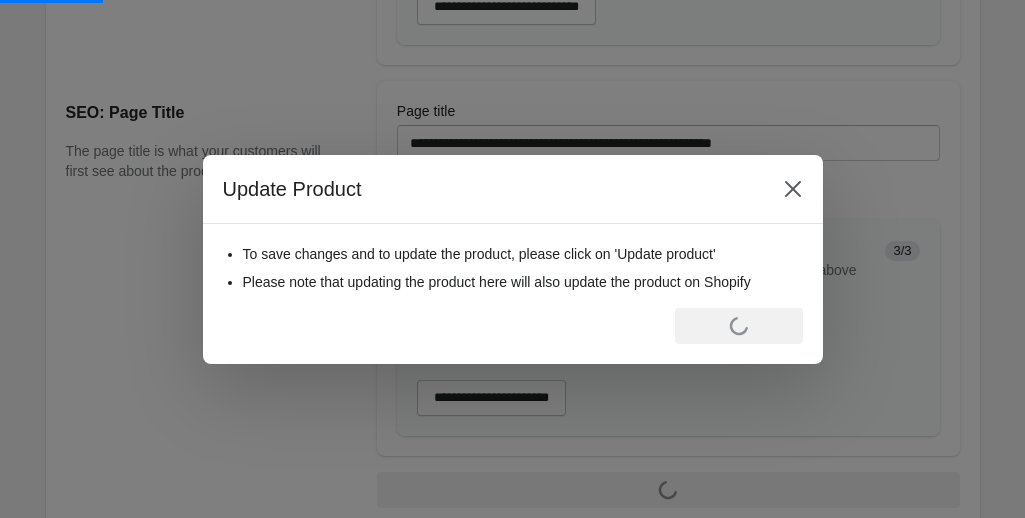 scroll, scrollTop: 0, scrollLeft: 0, axis: both 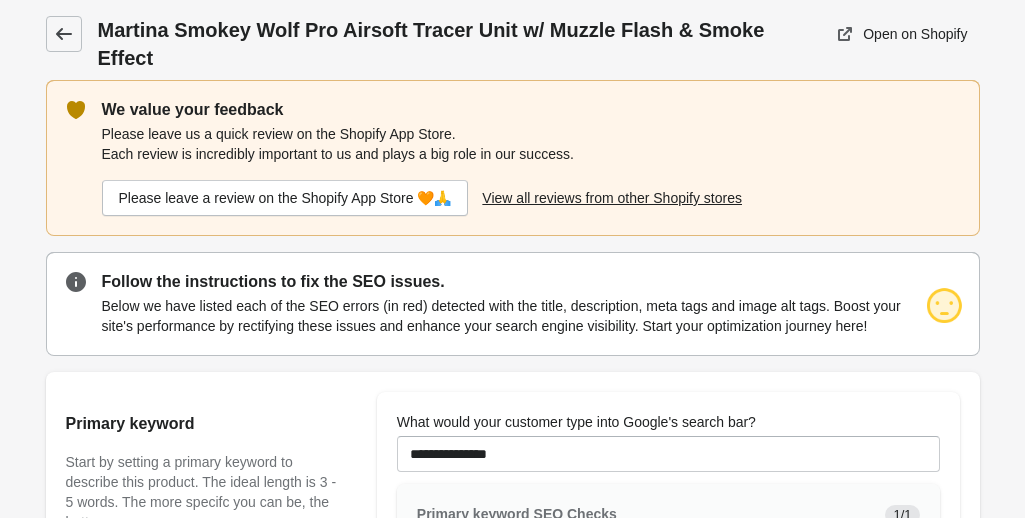 click 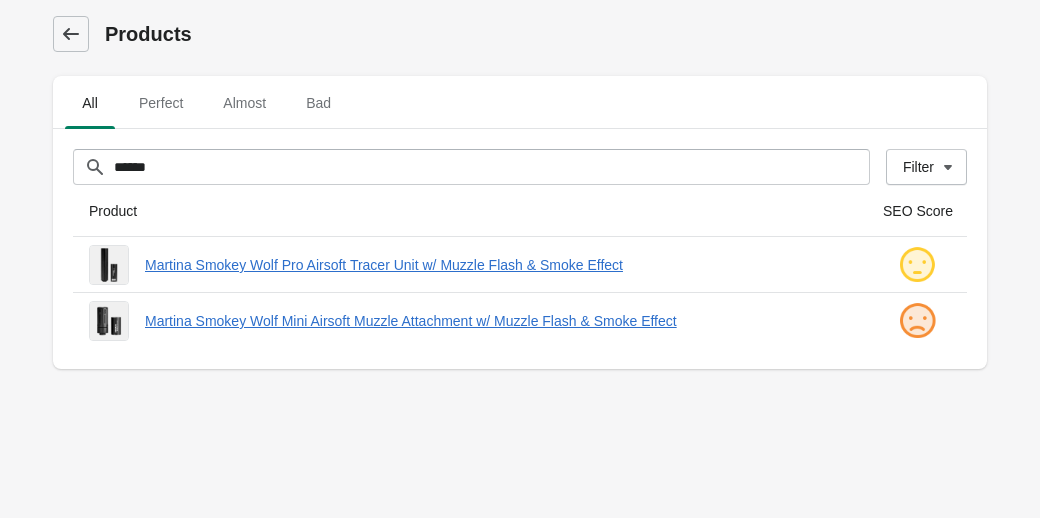 click 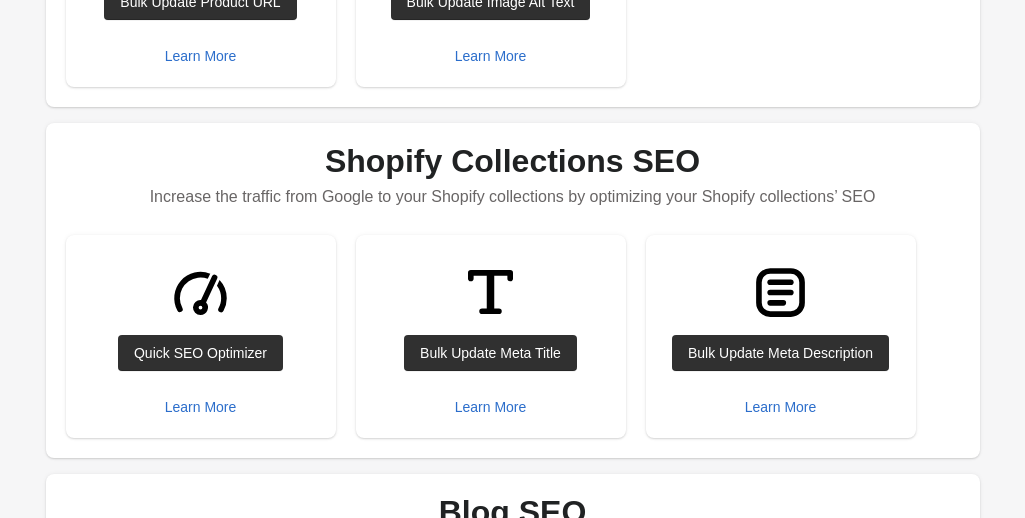 scroll, scrollTop: 695, scrollLeft: 0, axis: vertical 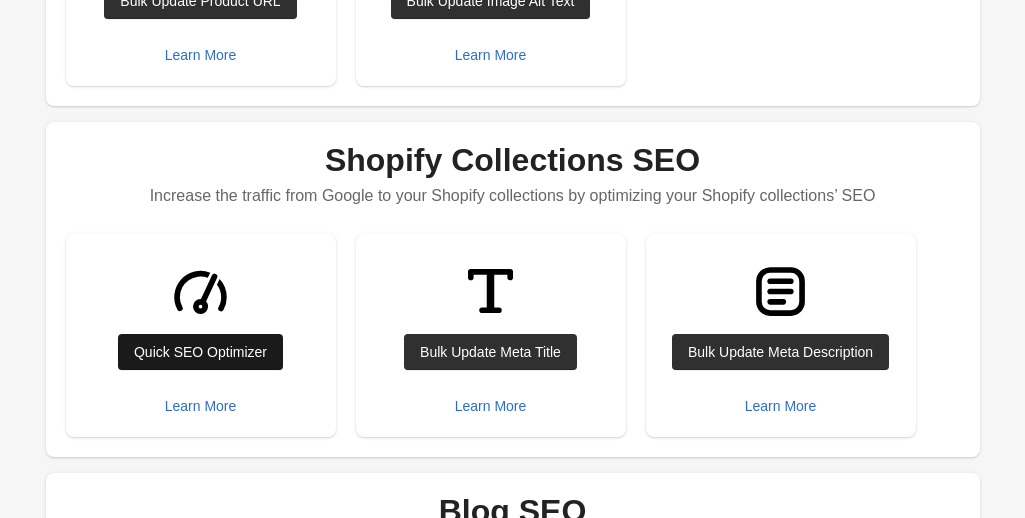 click on "Quick SEO Optimizer" at bounding box center (200, 352) 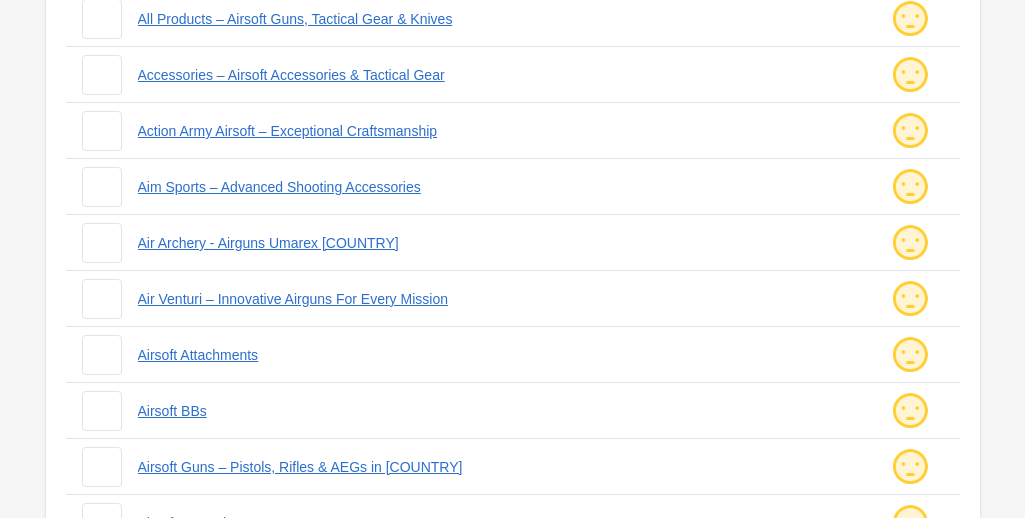 scroll, scrollTop: 254, scrollLeft: 0, axis: vertical 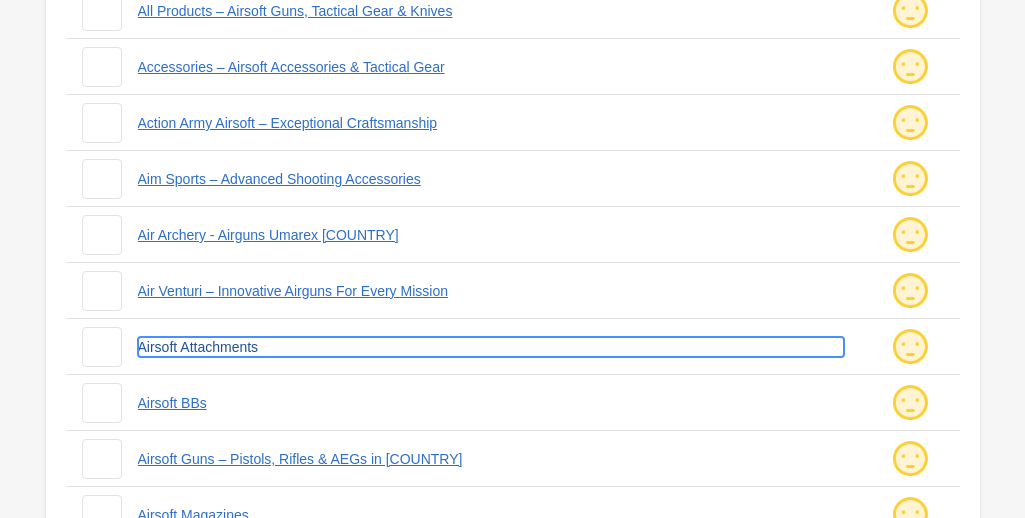 click on "Airsoft Attachments" at bounding box center [491, 347] 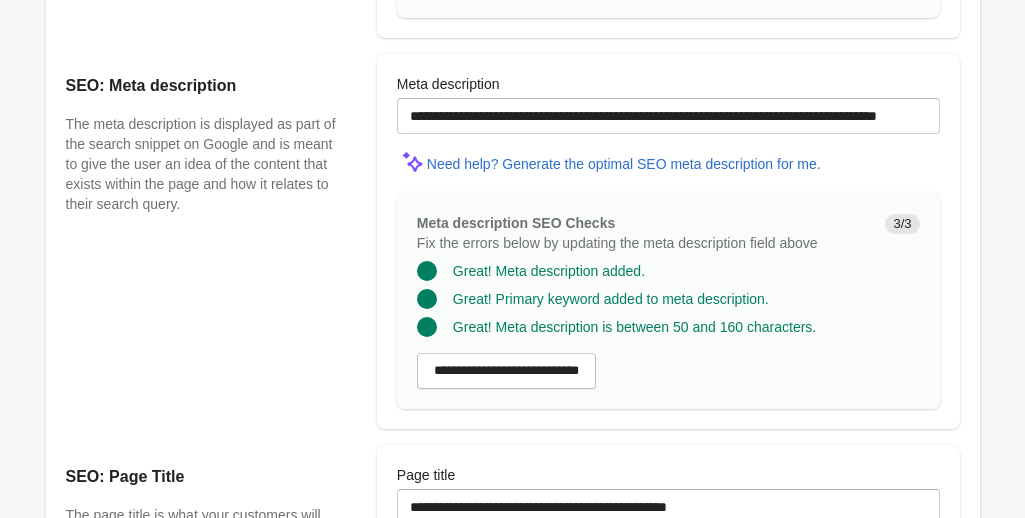 scroll, scrollTop: 1551, scrollLeft: 0, axis: vertical 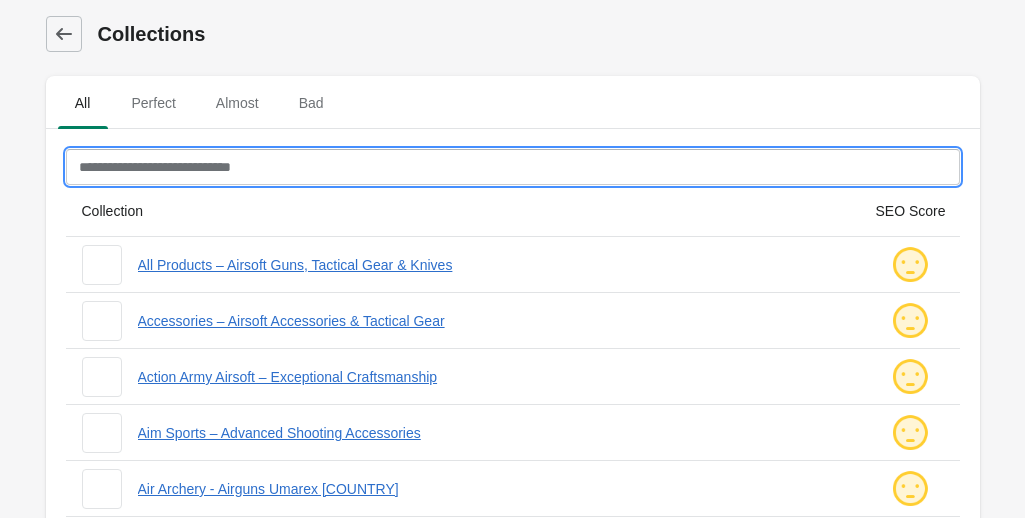 click on "Filter[title]" at bounding box center (513, 167) 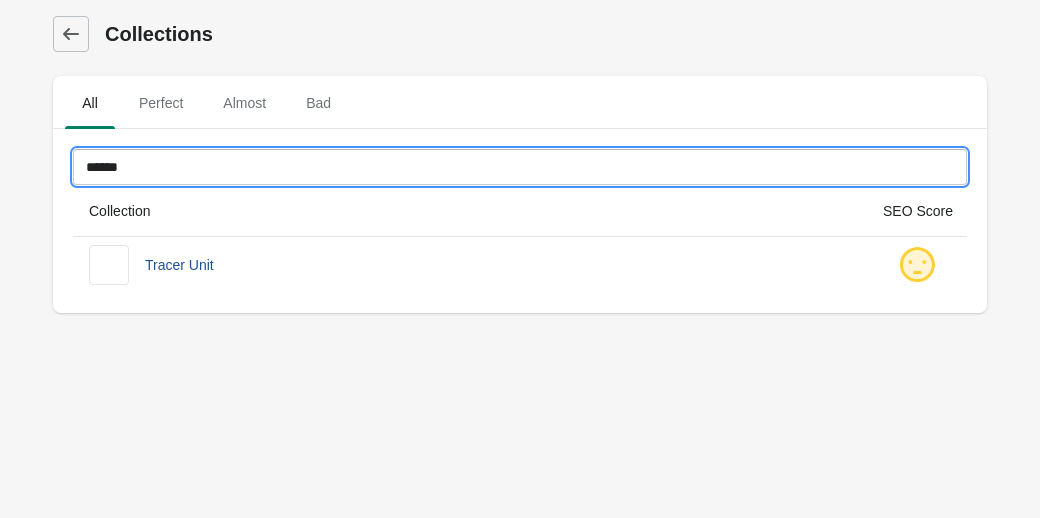 type on "******" 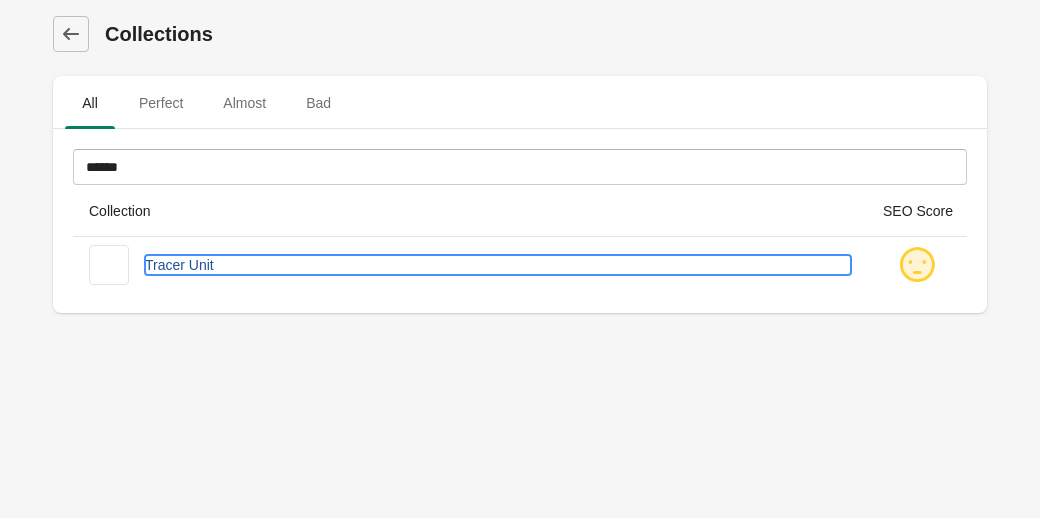 click on "Tracer Unit" at bounding box center (498, 265) 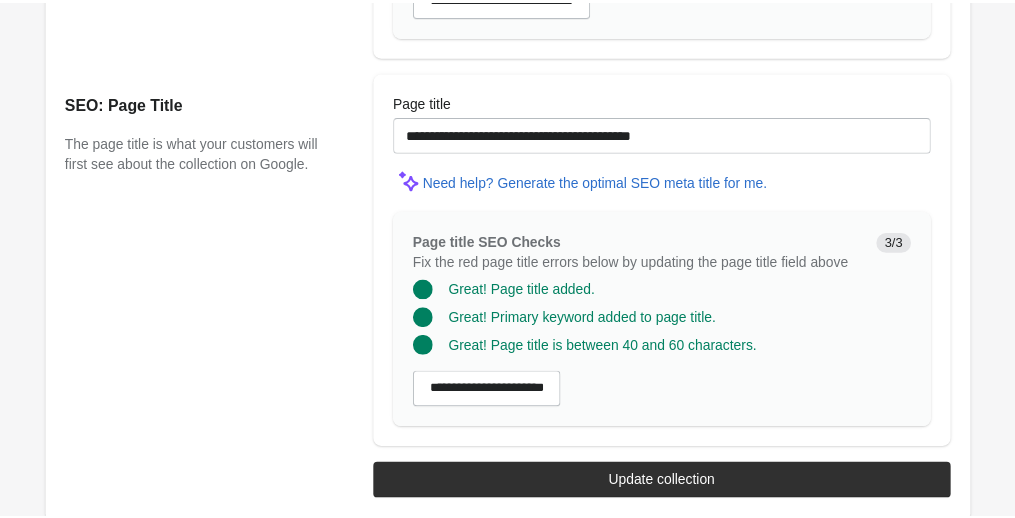 scroll, scrollTop: 1934, scrollLeft: 0, axis: vertical 